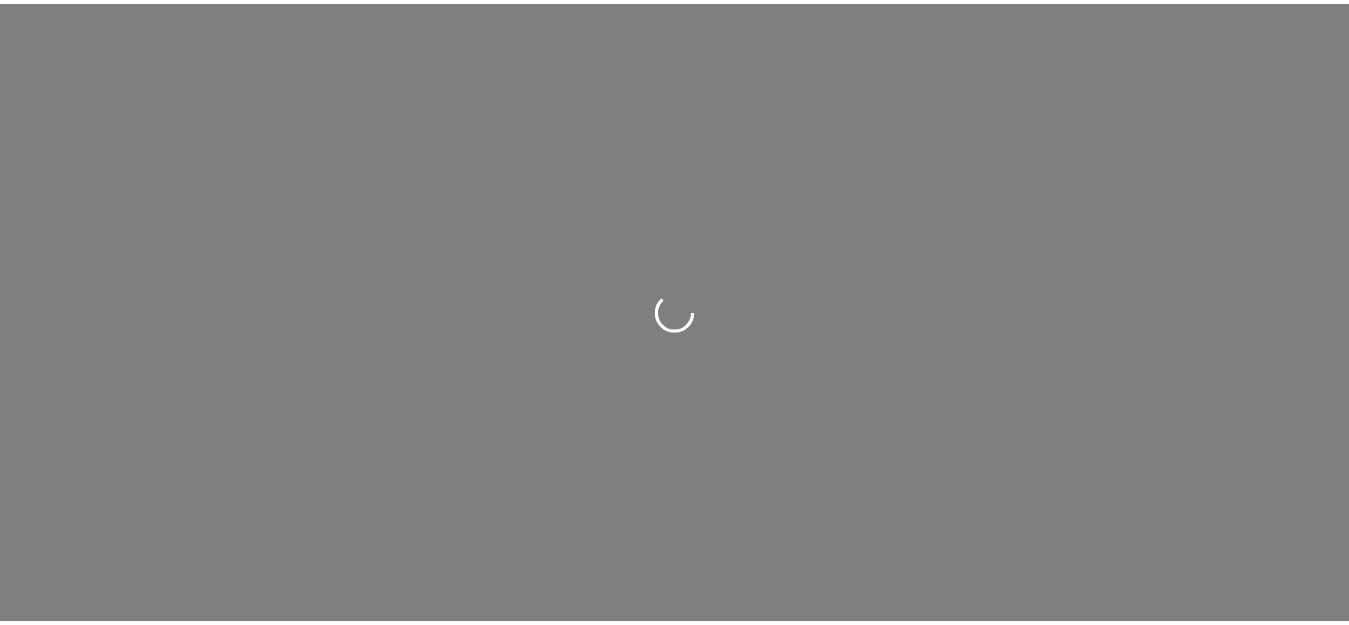 scroll, scrollTop: 0, scrollLeft: 0, axis: both 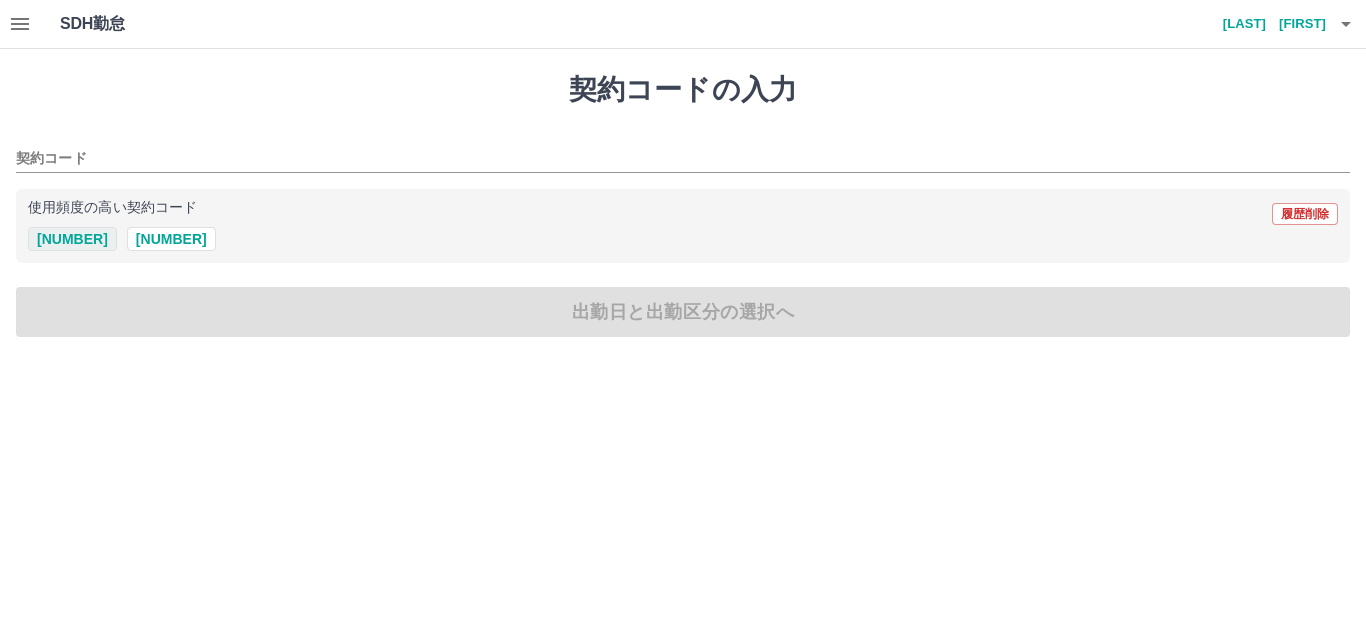 click on "[NUMBER]" at bounding box center (72, 239) 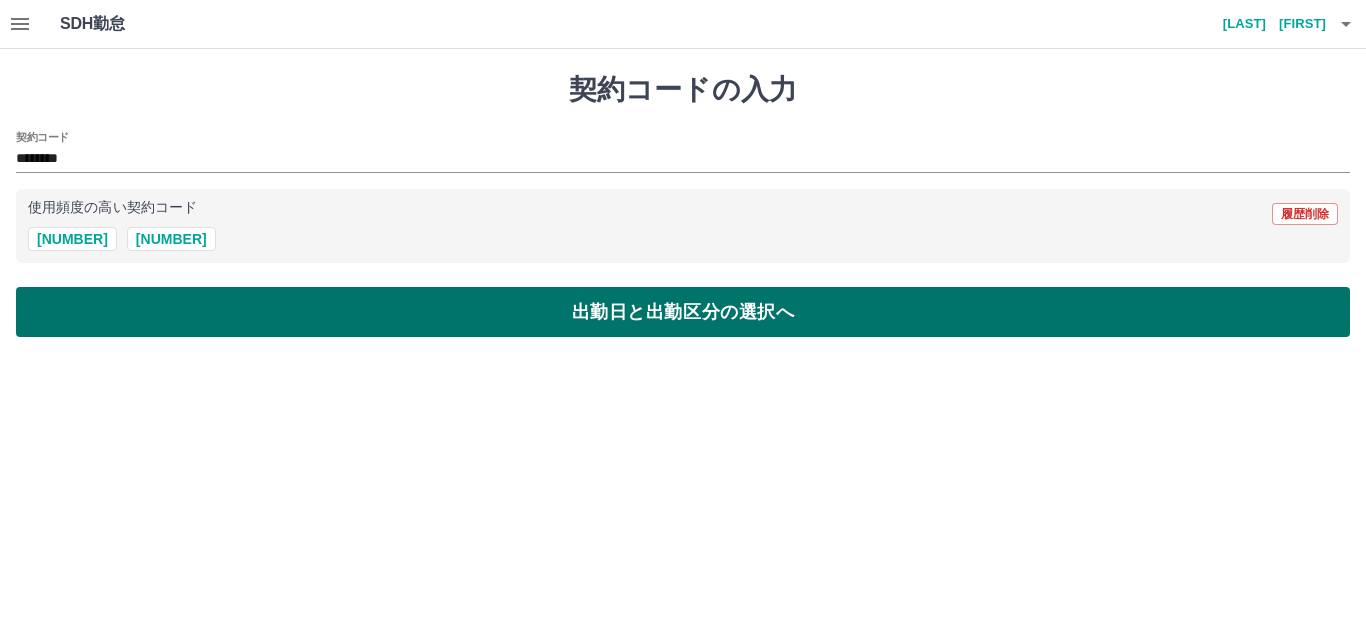 click on "出勤日と出勤区分の選択へ" at bounding box center [683, 312] 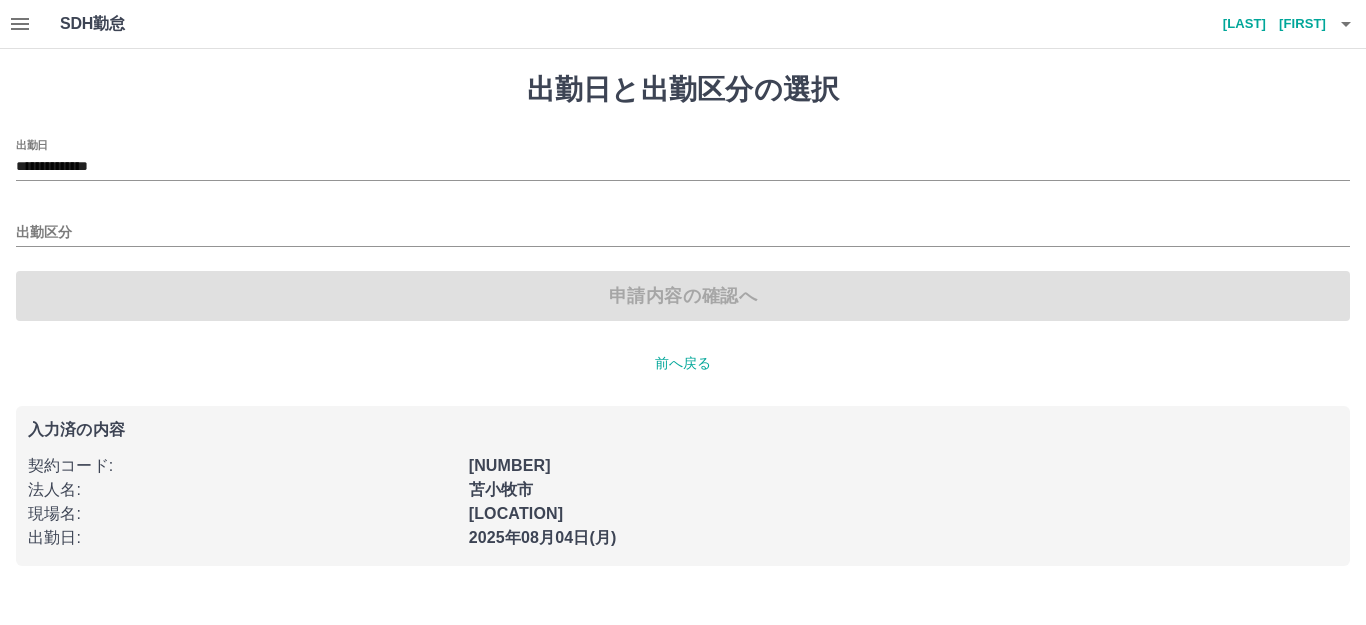 click on "出勤区分" at bounding box center (683, 226) 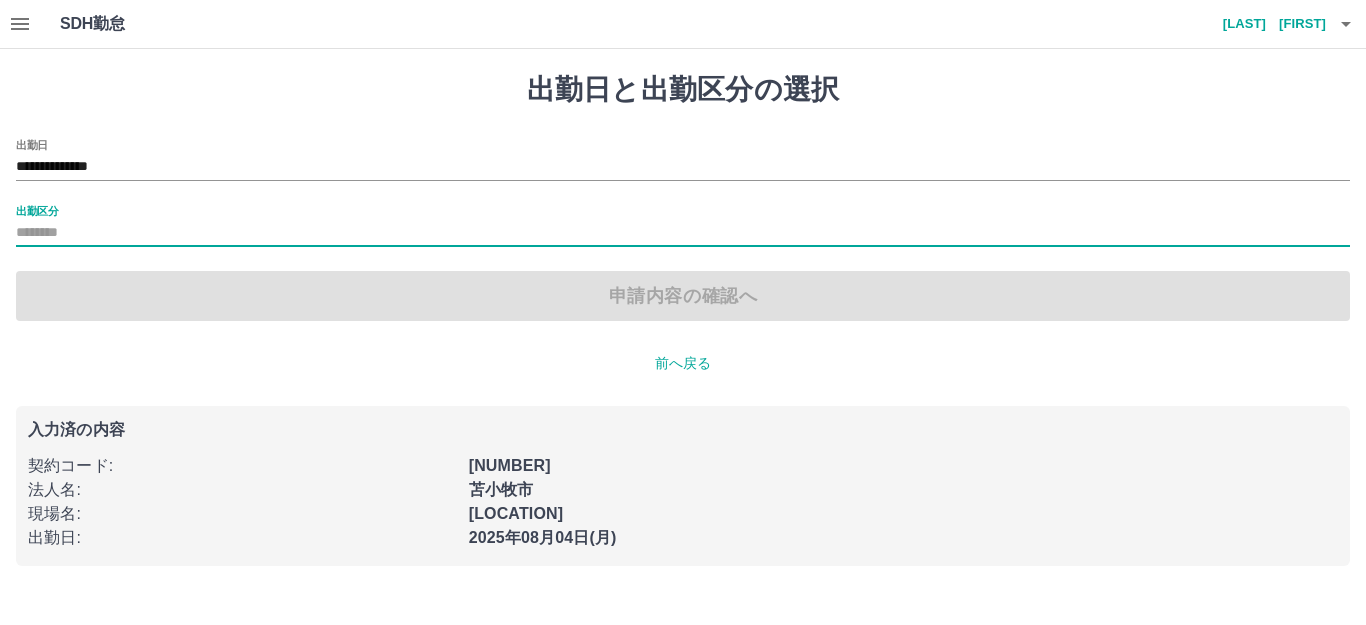 click on "出勤区分" at bounding box center [683, 233] 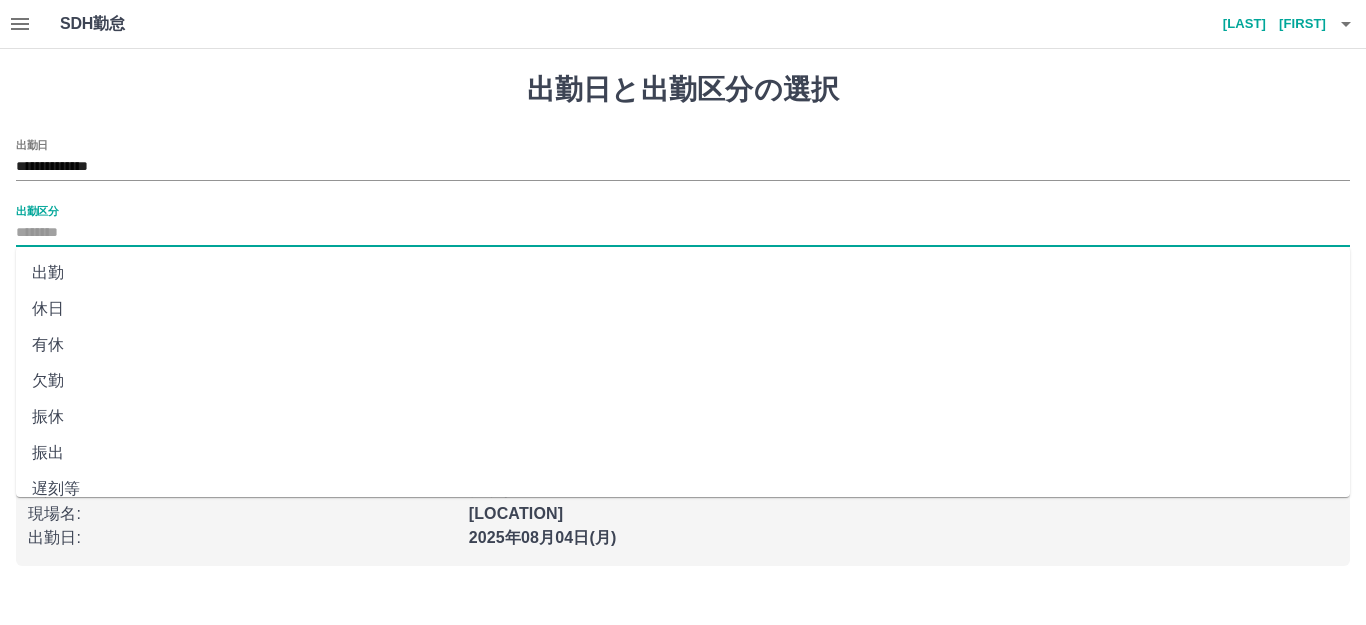click on "出勤" at bounding box center (683, 273) 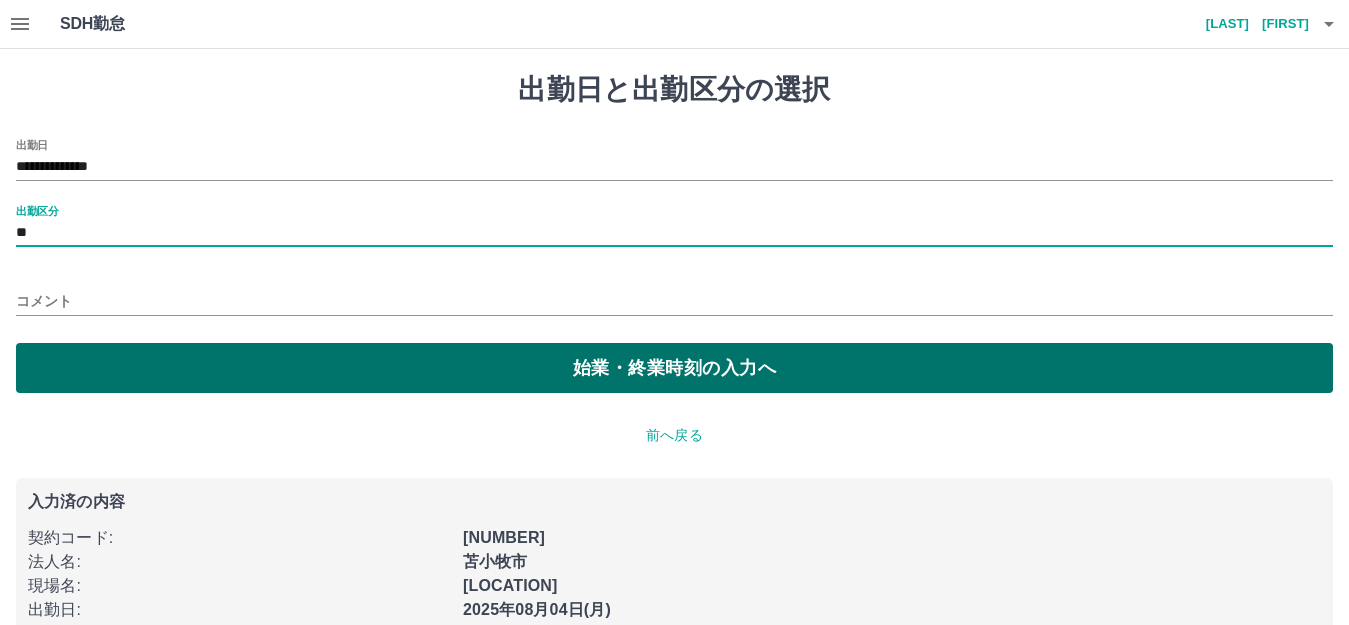 click on "始業・終業時刻の入力へ" at bounding box center (674, 368) 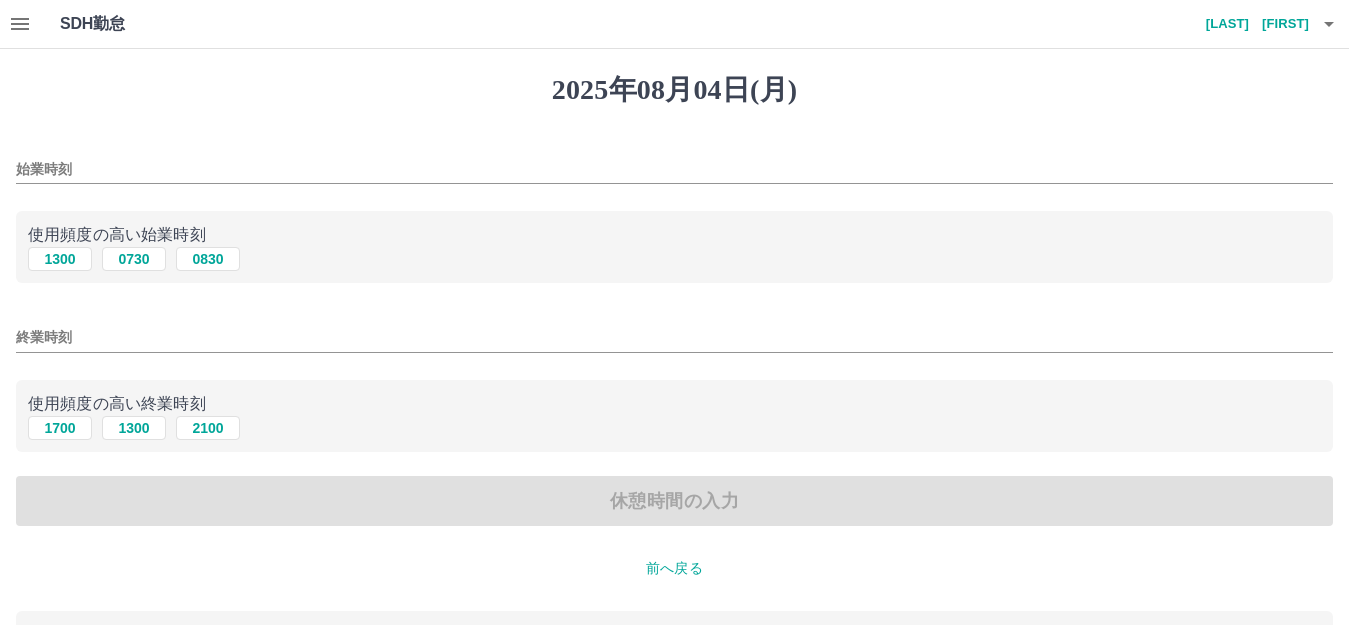 click on "前へ戻る" at bounding box center [674, 568] 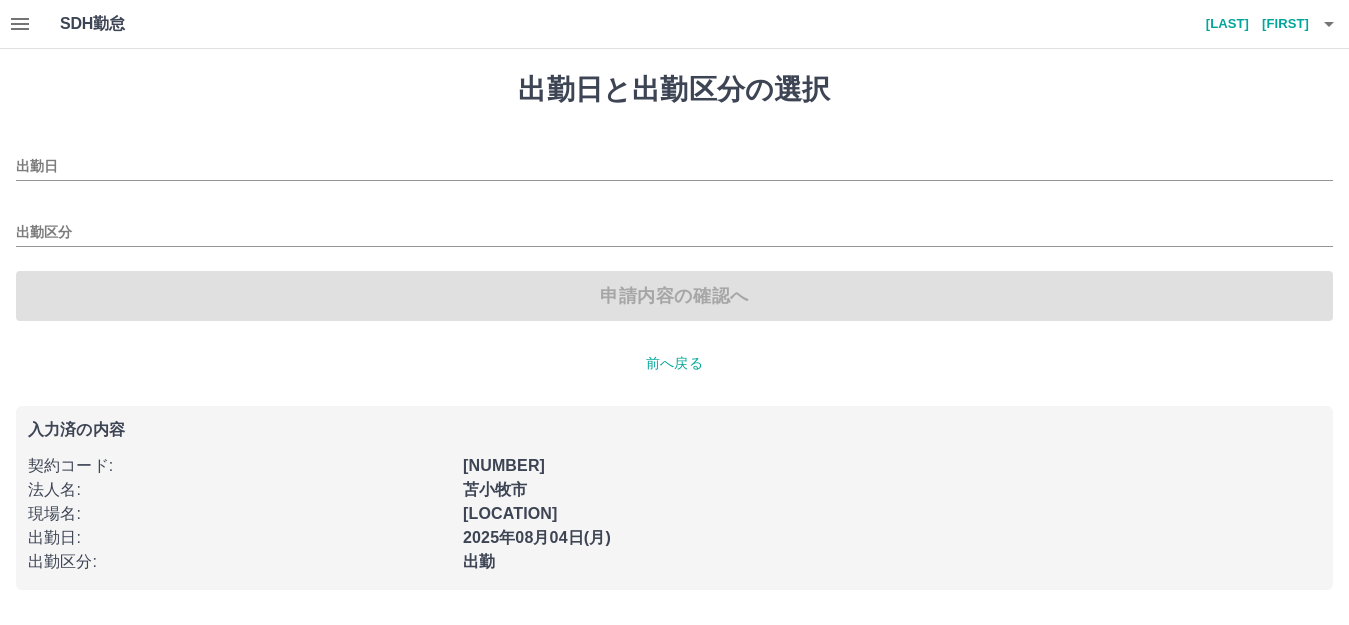 type on "**********" 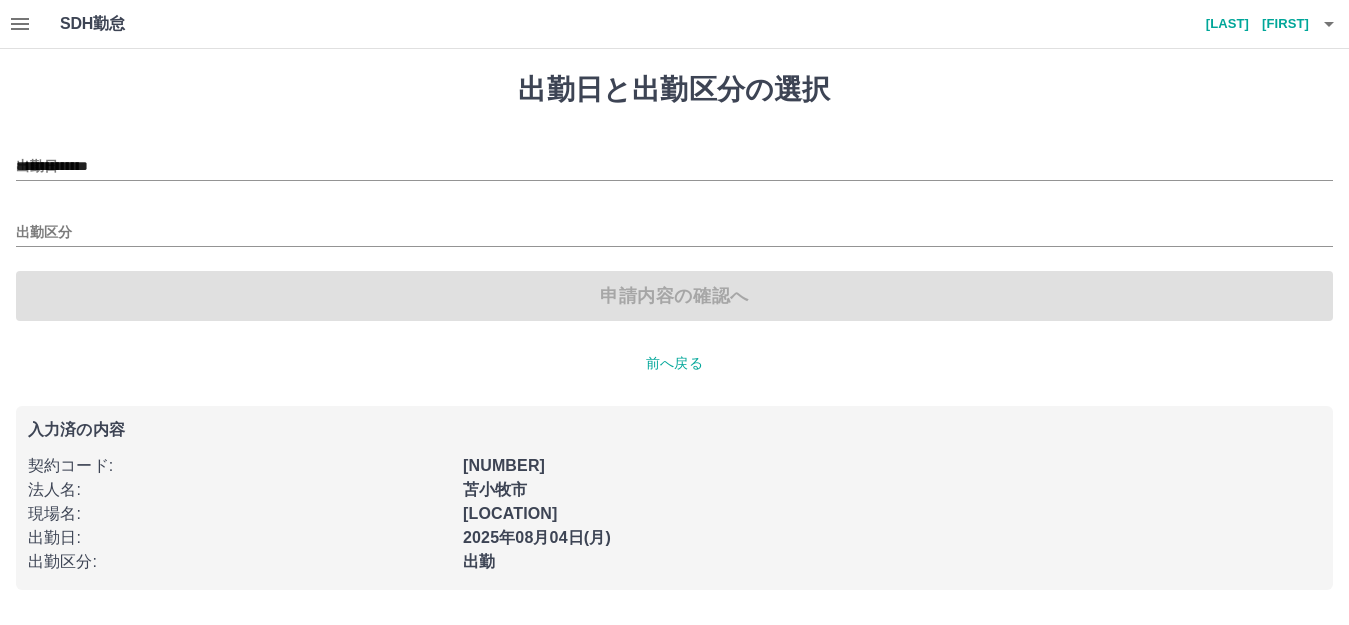 type on "**" 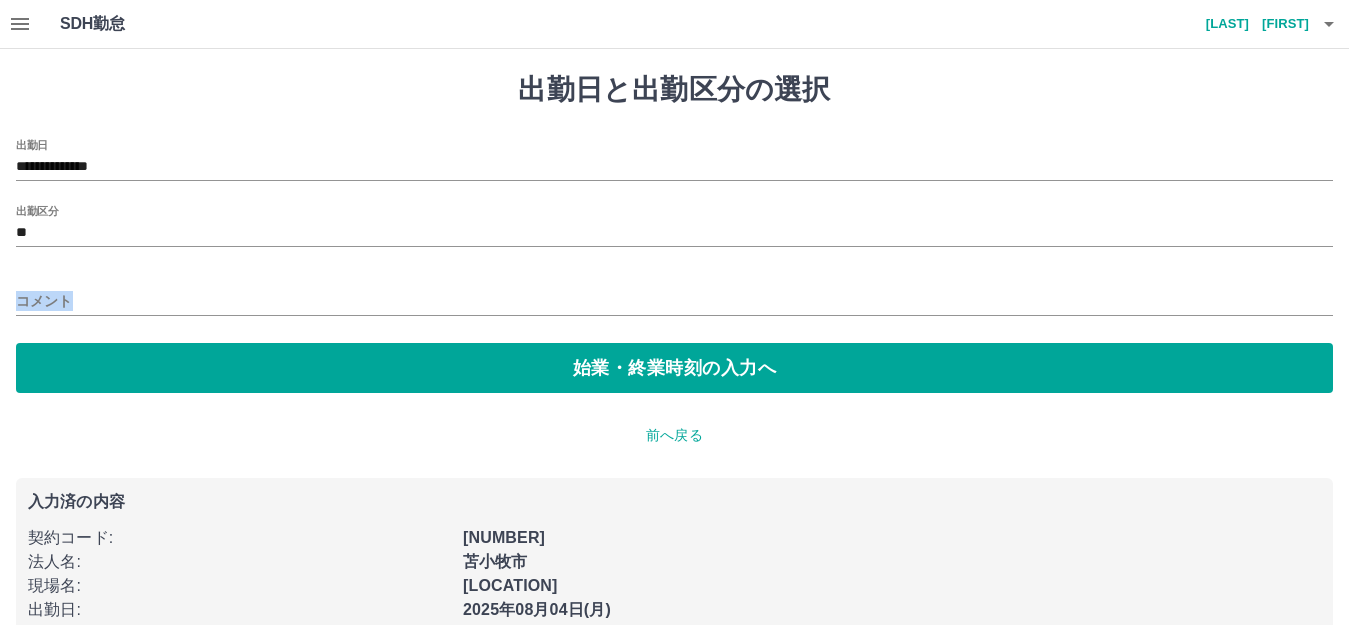 drag, startPoint x: 194, startPoint y: 262, endPoint x: 207, endPoint y: 307, distance: 46.840153 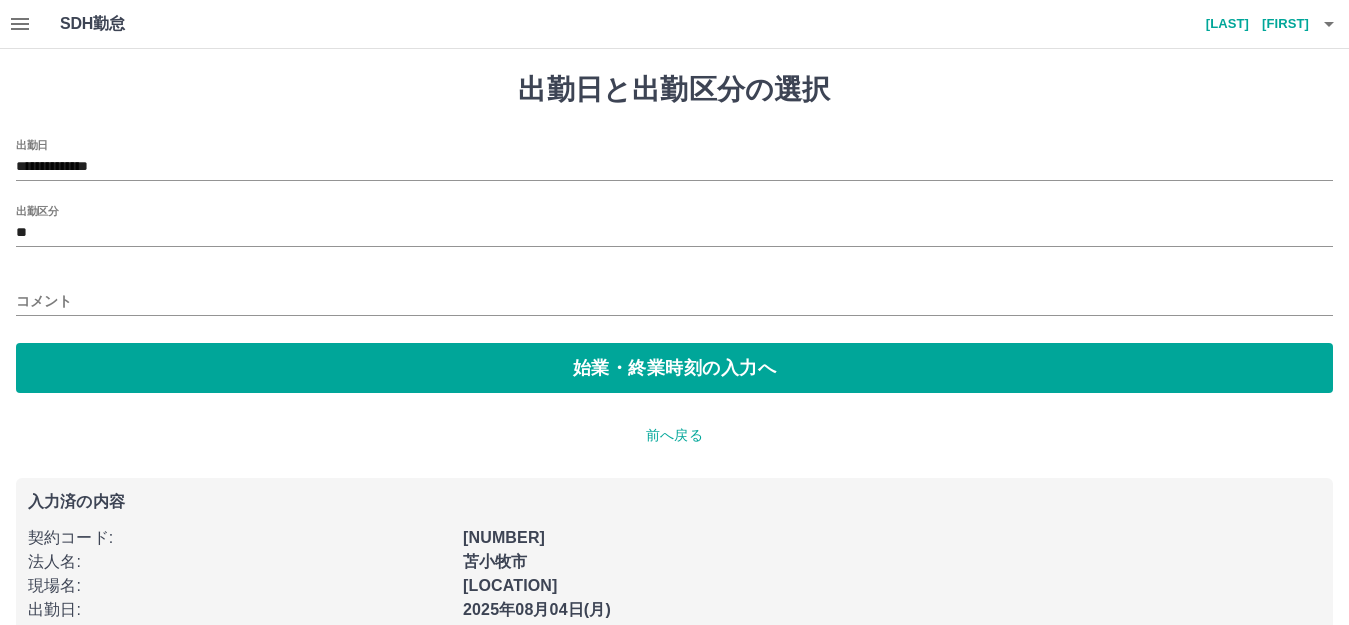 click on "コメント" at bounding box center [674, 301] 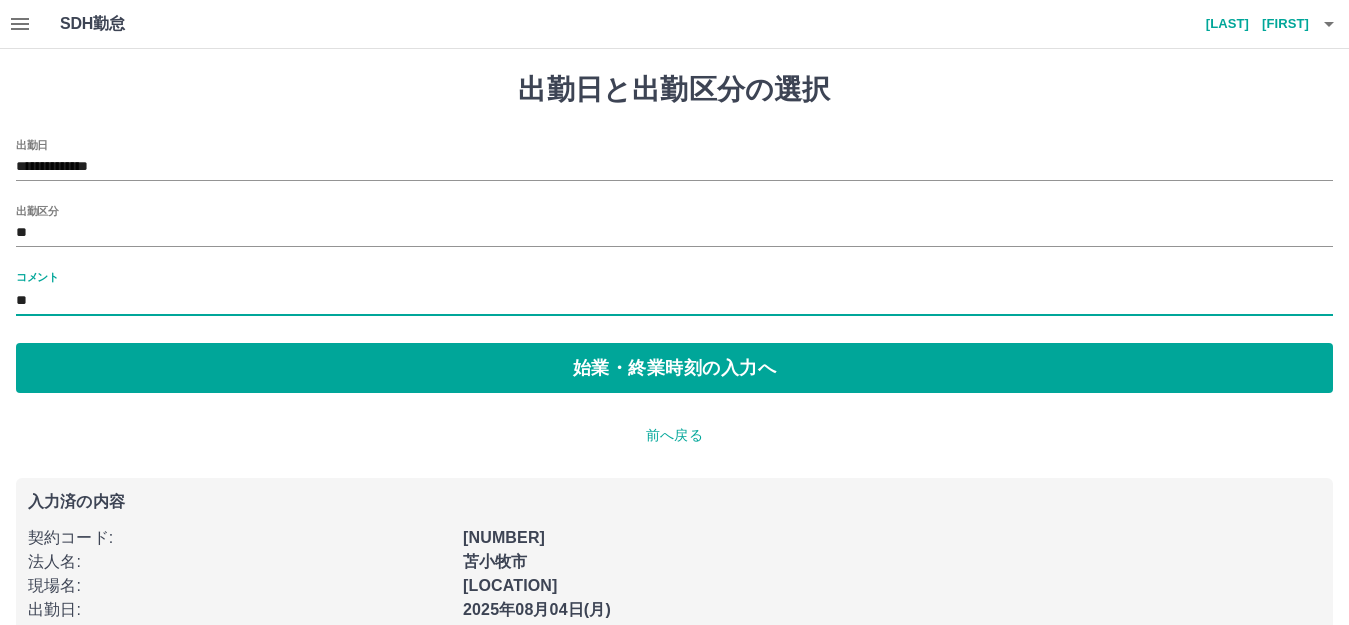 type on "*" 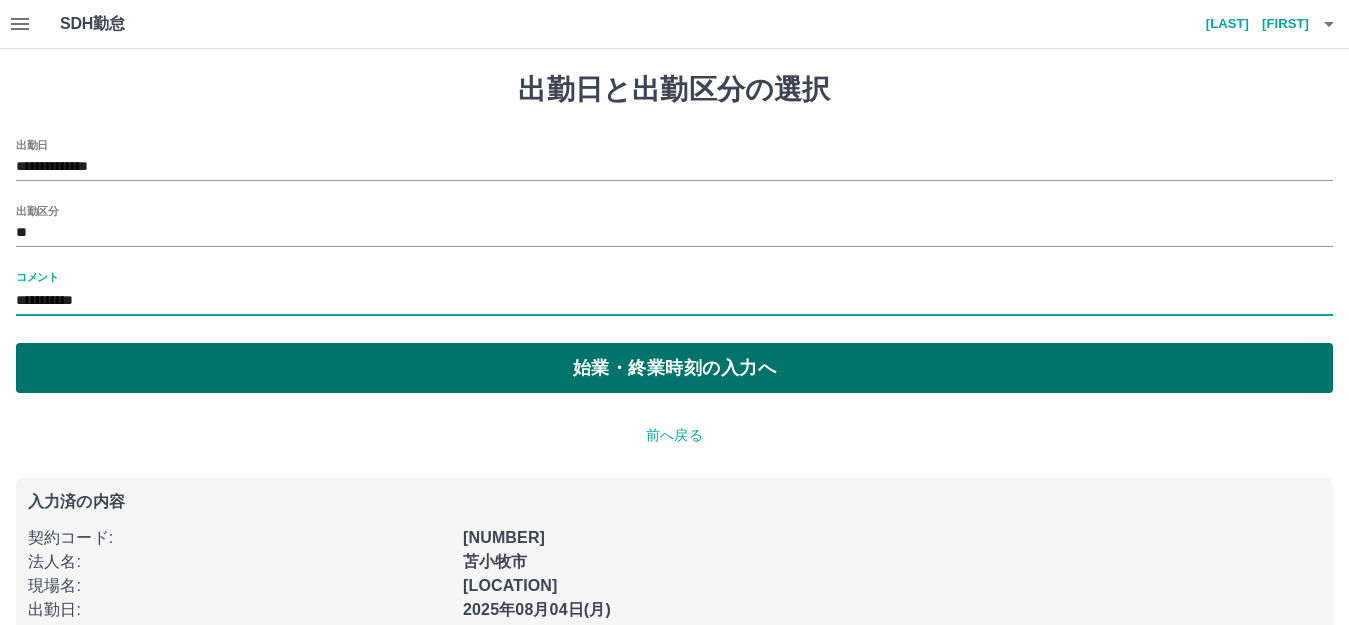 type on "**********" 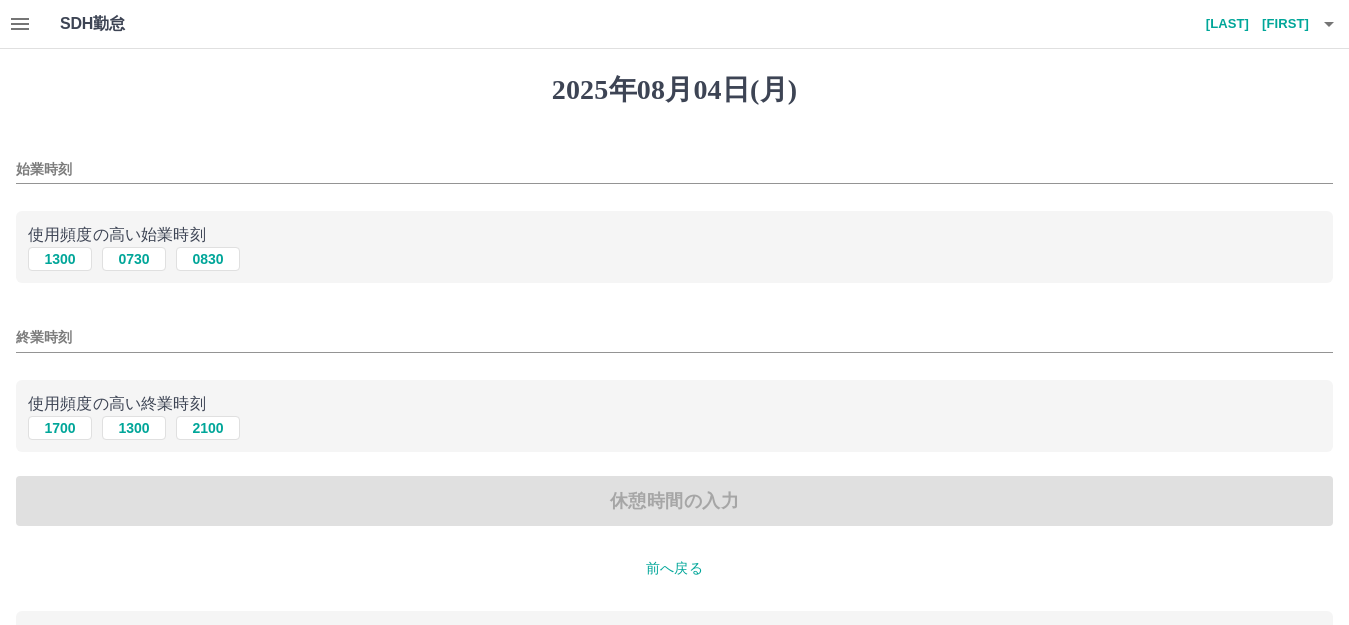 click on "始業時刻" at bounding box center (674, 169) 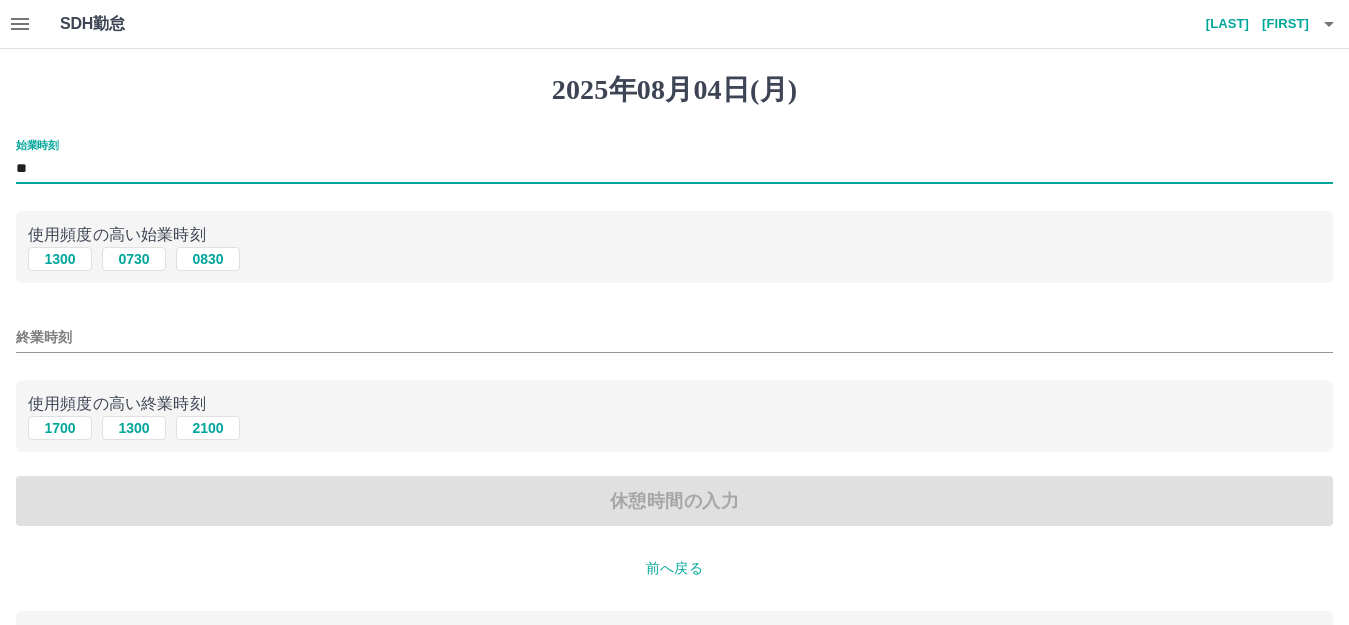 type on "*" 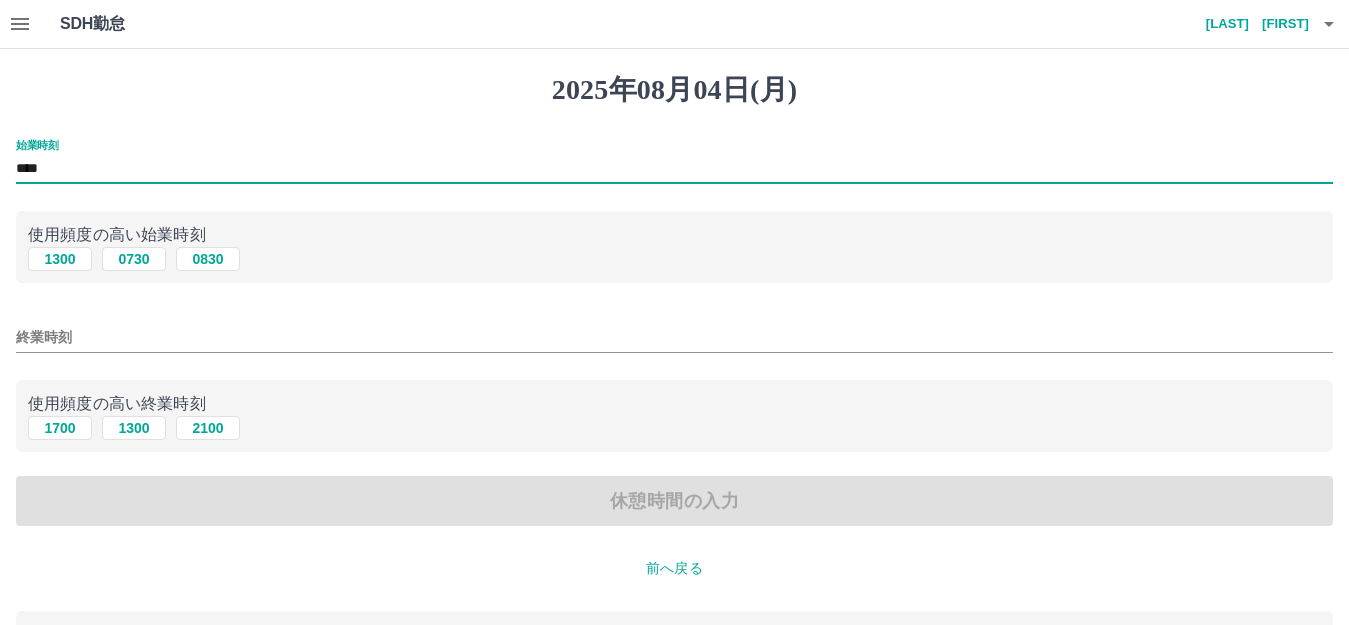 type on "****" 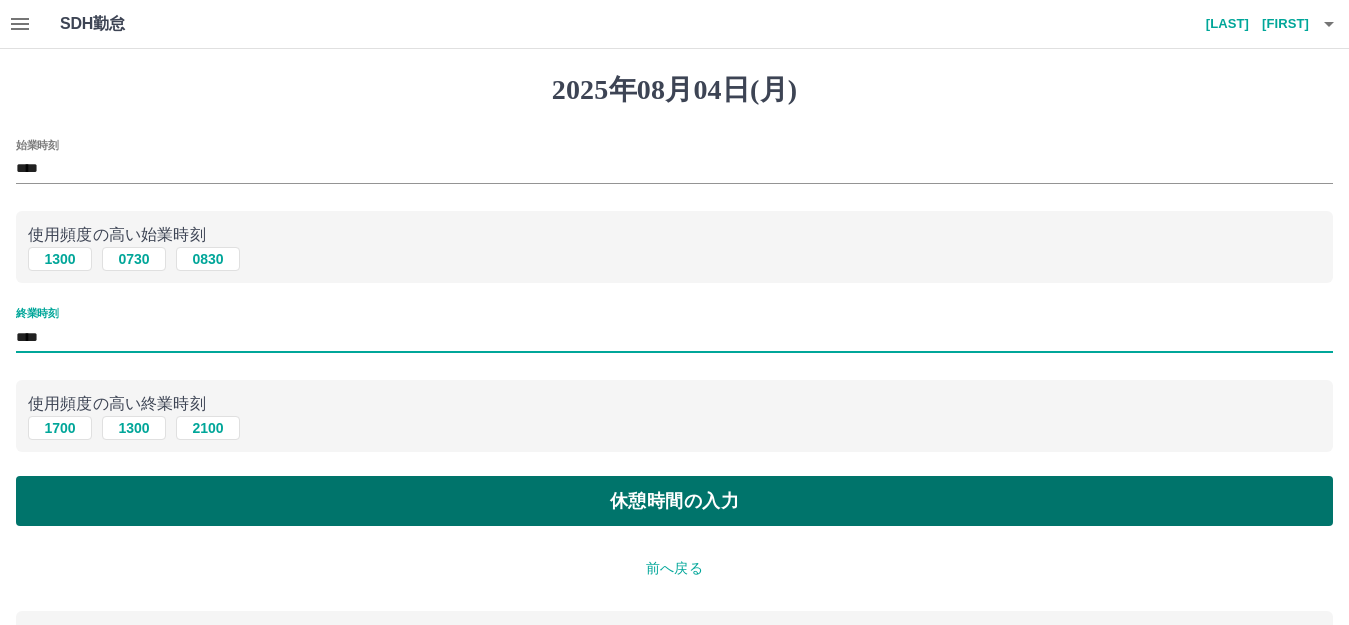 type on "****" 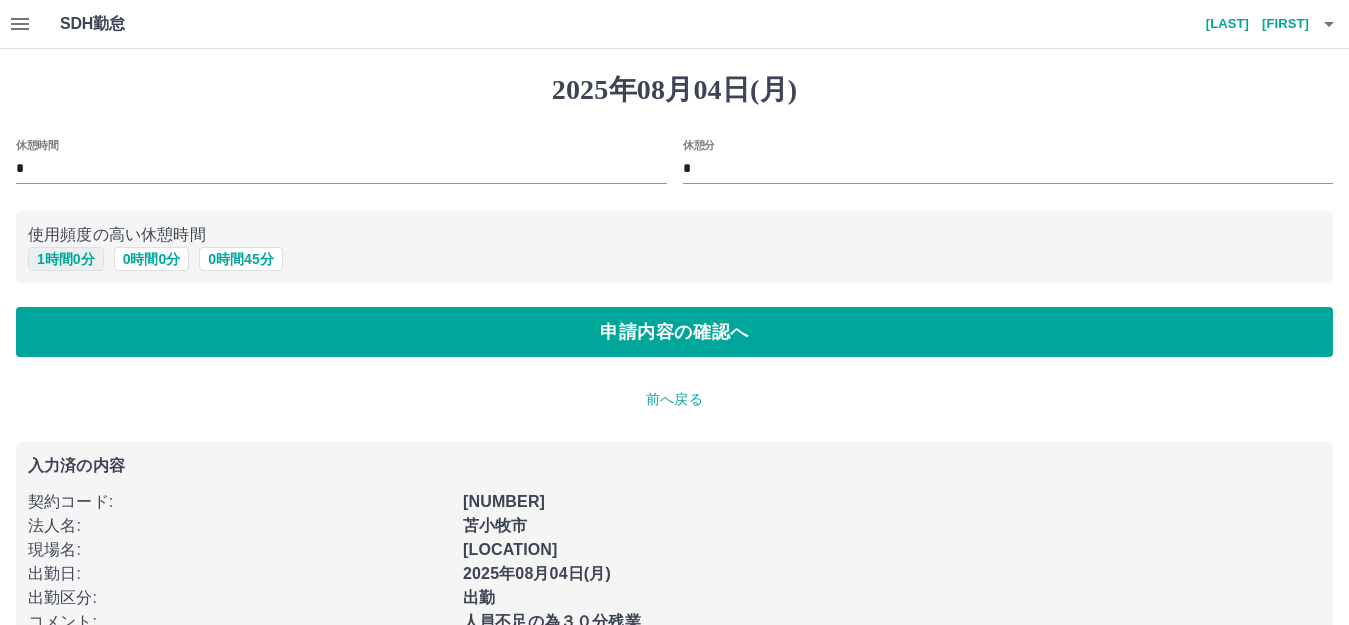 click on "1 時間 0 分" at bounding box center [66, 259] 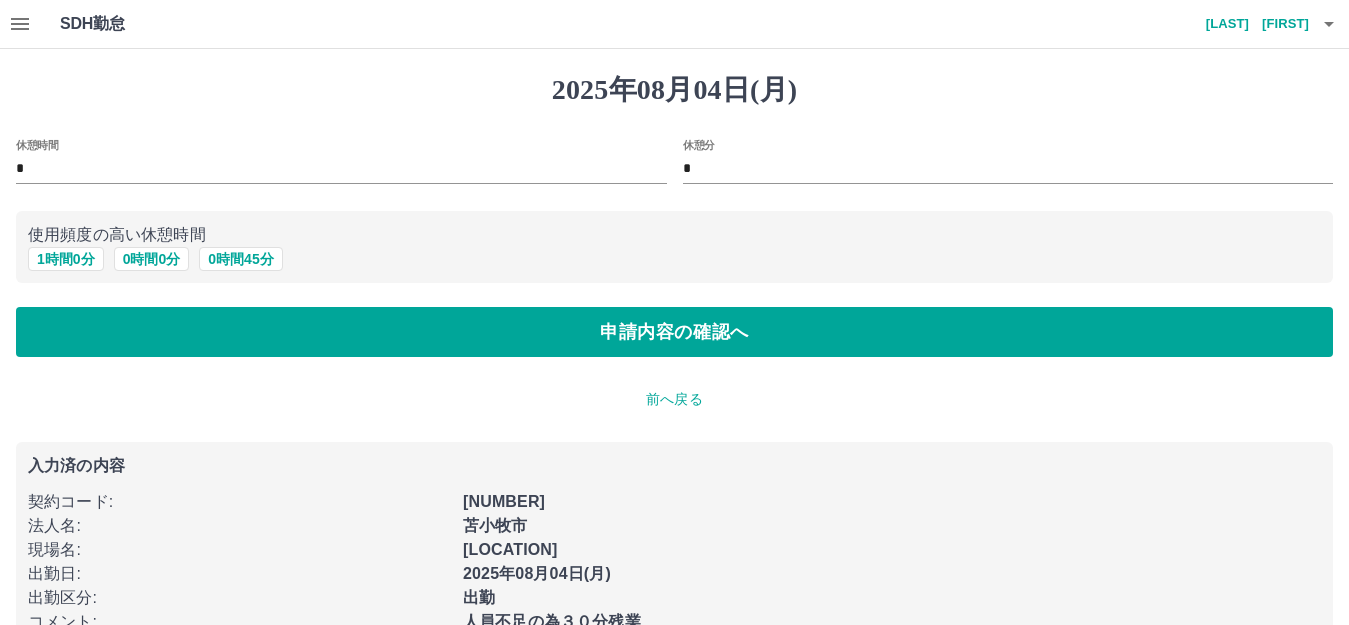 click on "[DATE](Mon) 休憩時間 * 休憩分 * 使用頻度の高い休憩時間 1 時間 0 分 0 時間 0 分 0 時間 45 分 申請内容の確認へ 前へ戻る 入力済の内容 契約コード : [NUMBER] 法人名 : [COMPANY] 現場名 : [LOCATION] 出勤日 : [DATE](Mon) 出勤区分 : 出勤 コメント : 人員不足の為３０分残業 始業時刻 : 09:00 終業時刻 : 18:30" at bounding box center (674, 385) 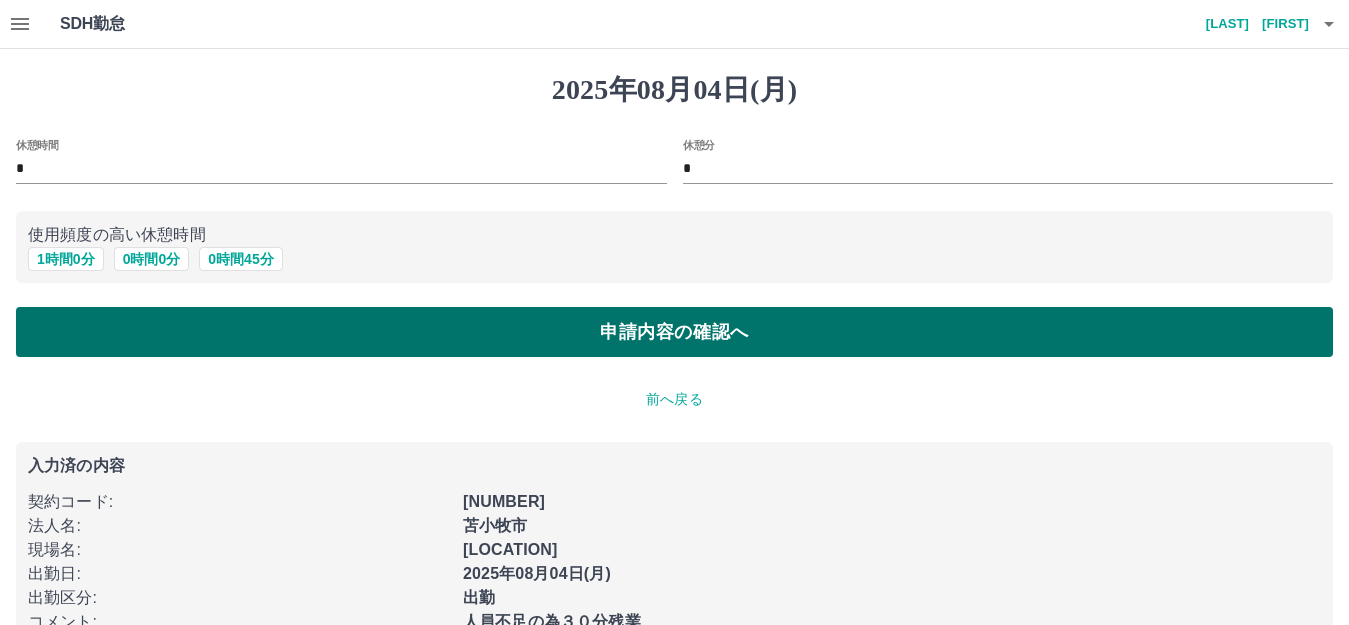 click on "申請内容の確認へ" at bounding box center [674, 332] 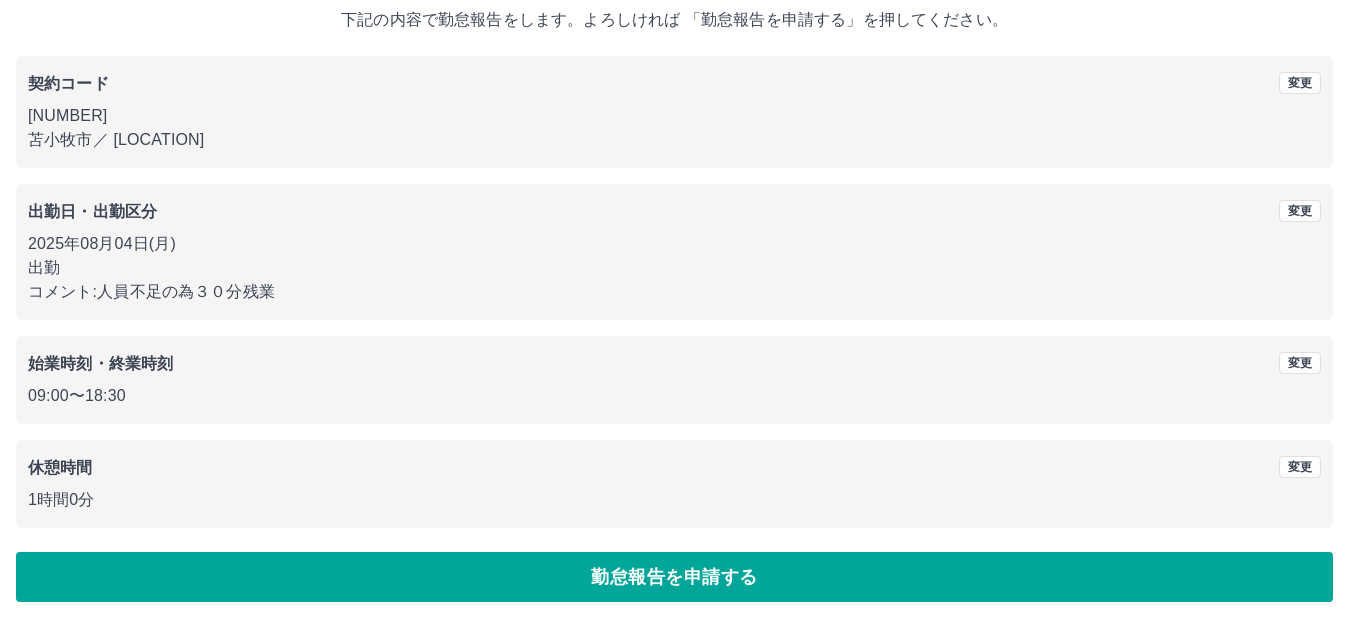 scroll, scrollTop: 124, scrollLeft: 0, axis: vertical 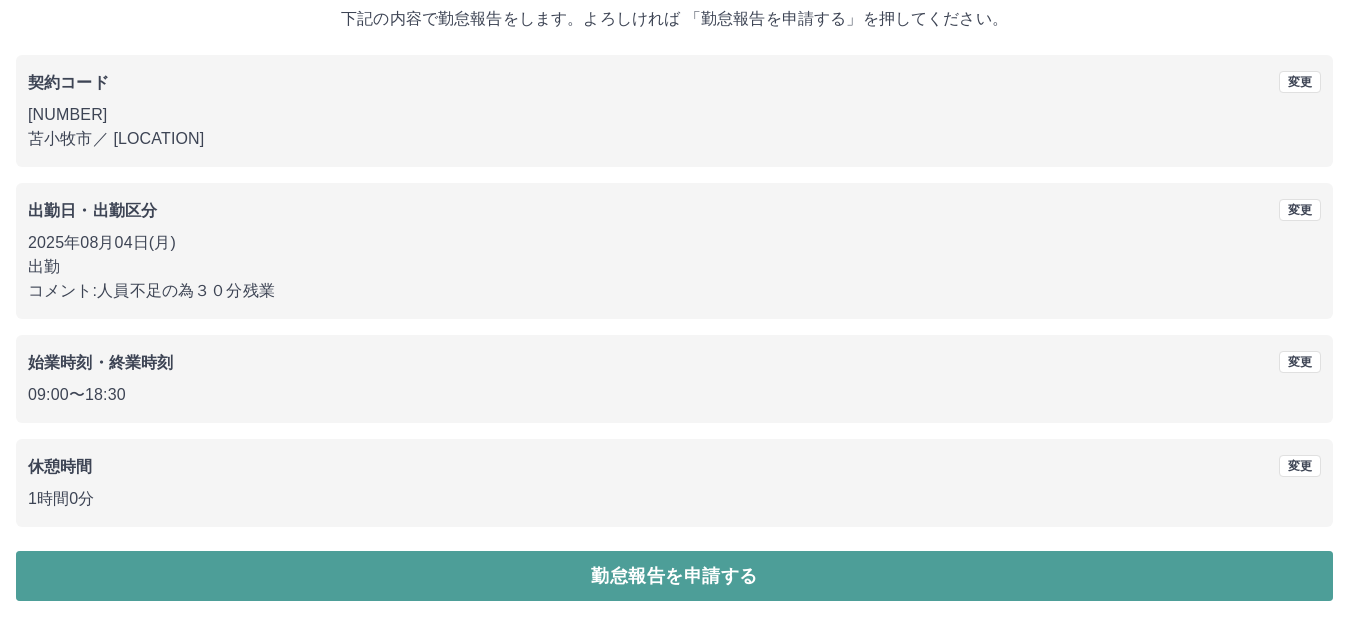 click on "勤怠報告を申請する" at bounding box center (674, 576) 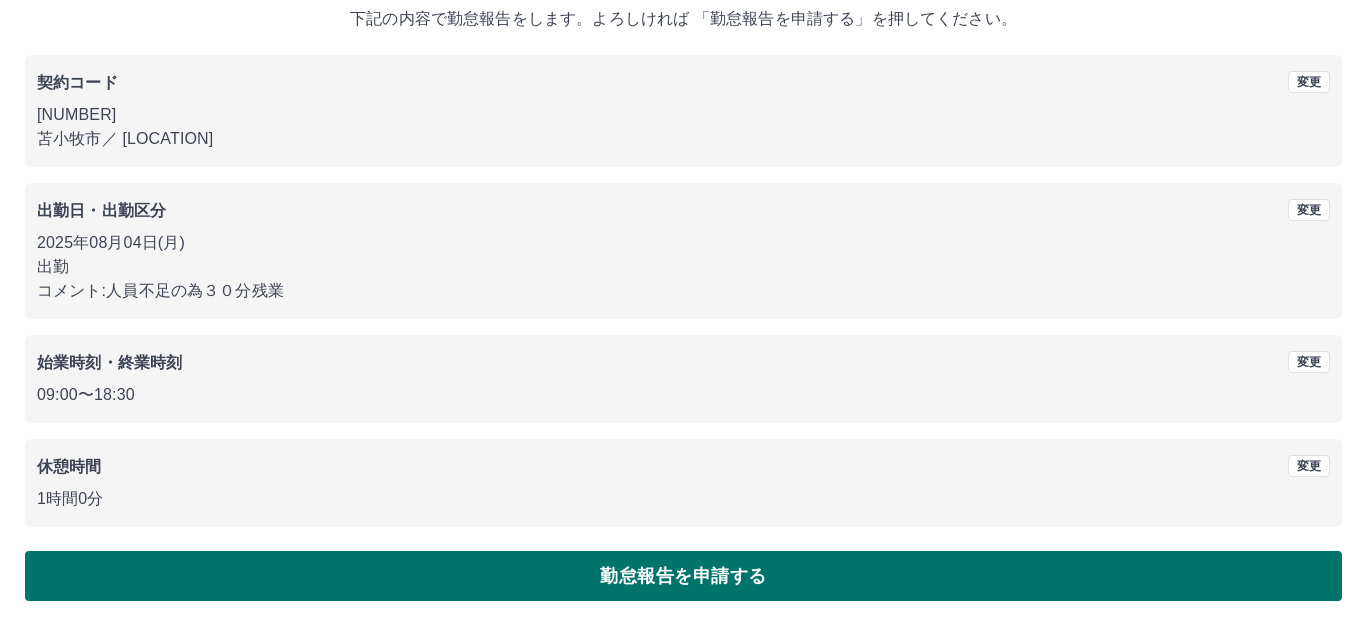 scroll, scrollTop: 0, scrollLeft: 0, axis: both 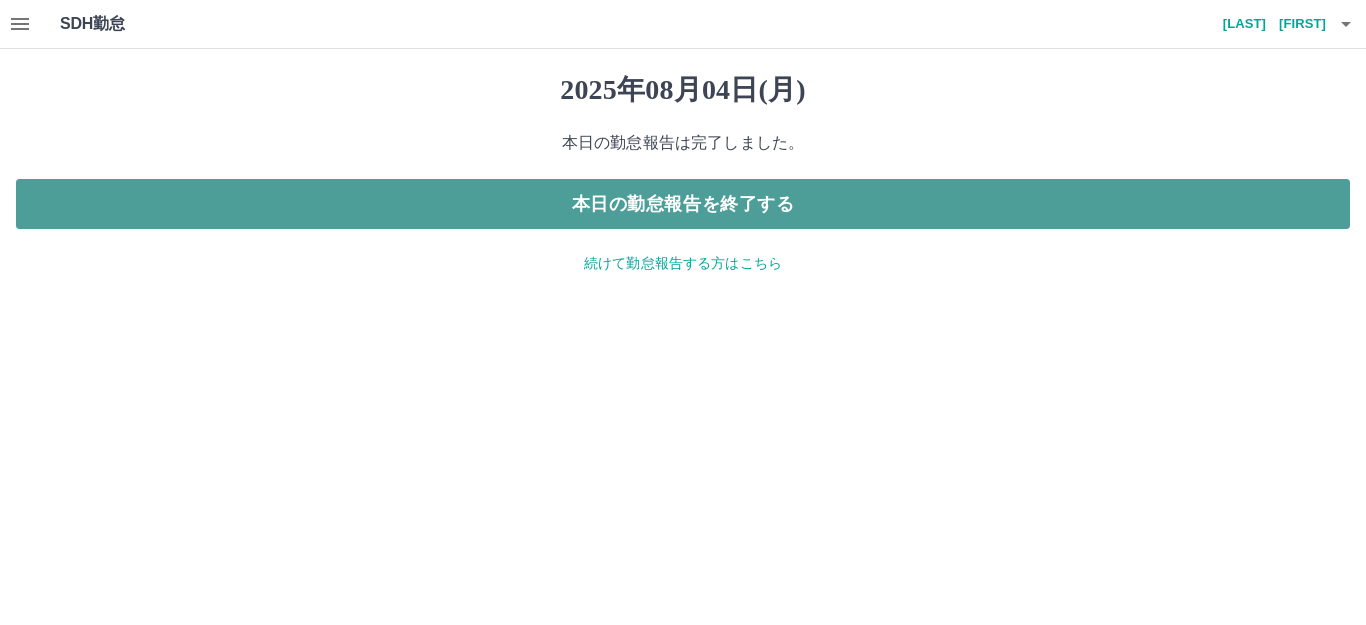 click on "本日の勤怠報告を終了する" at bounding box center (683, 204) 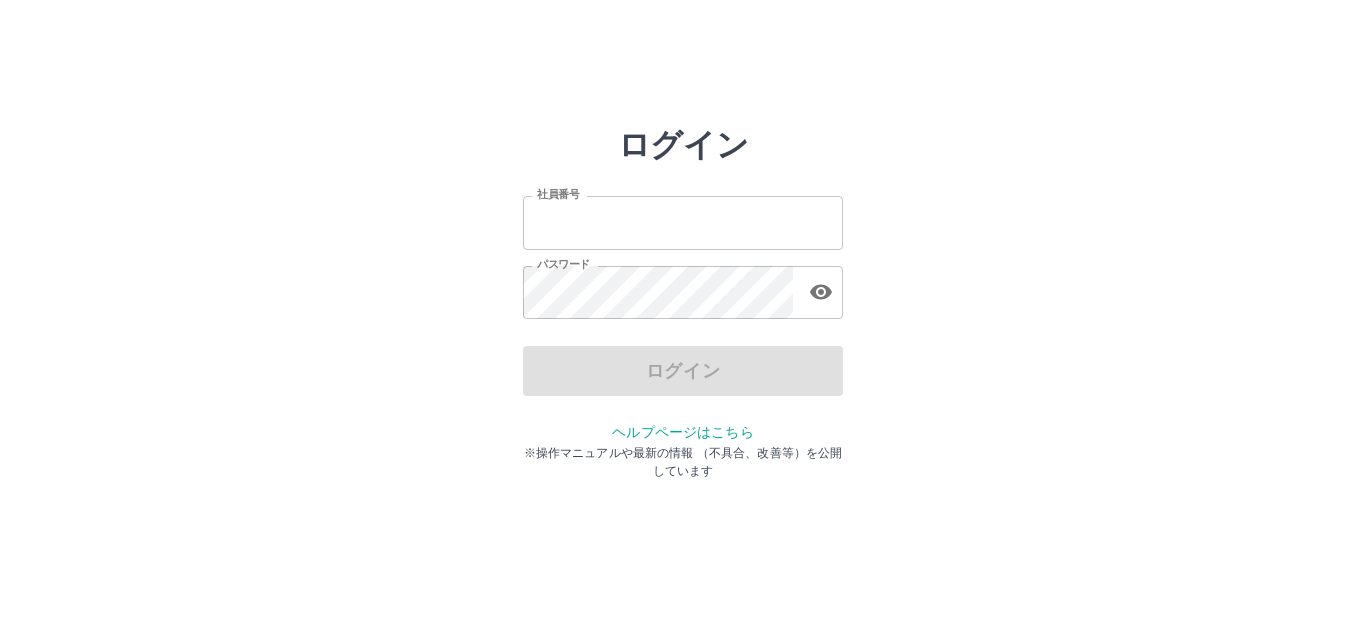 scroll, scrollTop: 0, scrollLeft: 0, axis: both 